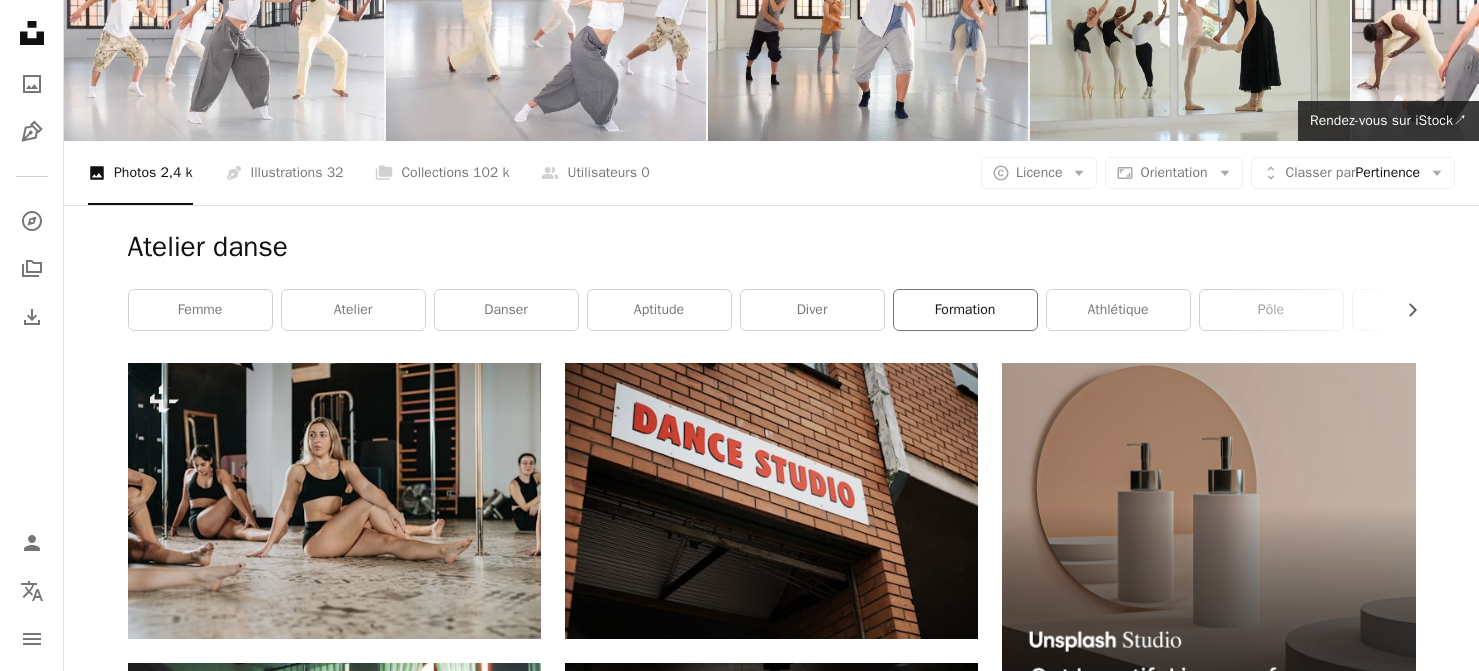 scroll, scrollTop: 100, scrollLeft: 0, axis: vertical 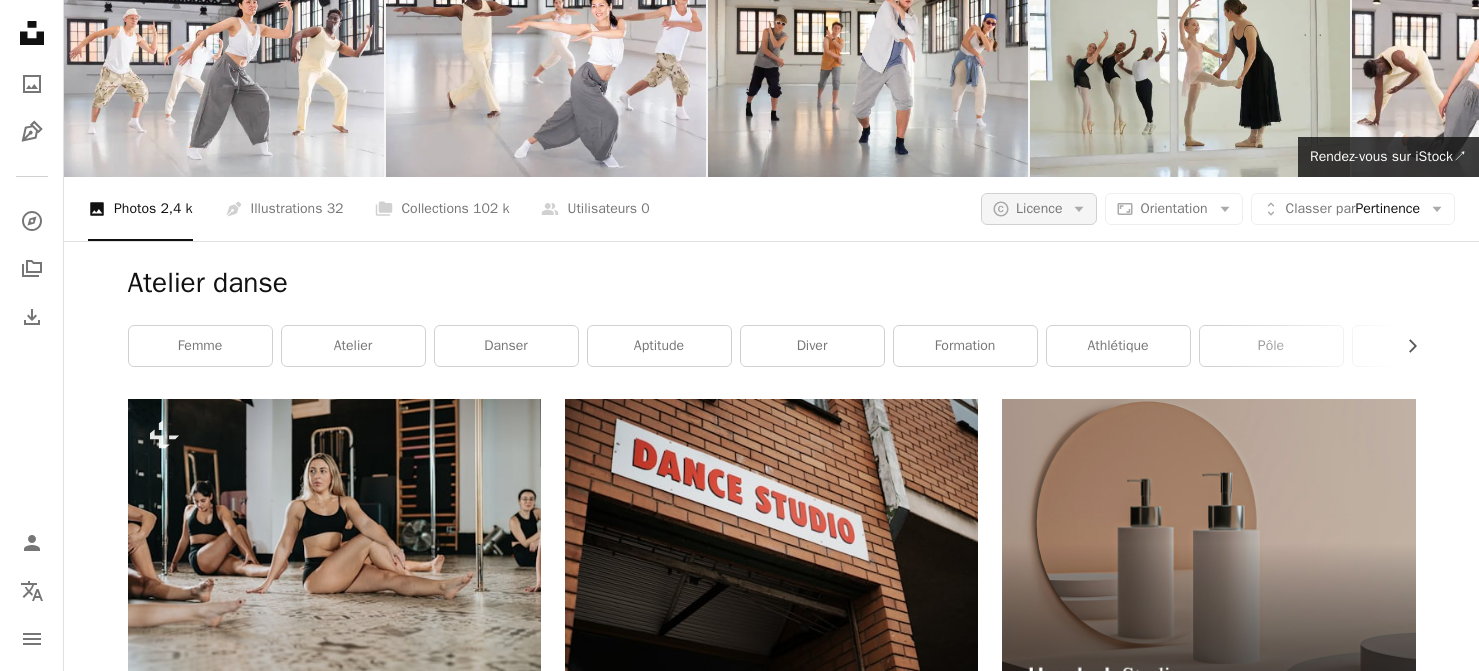 click on "Arrow down" 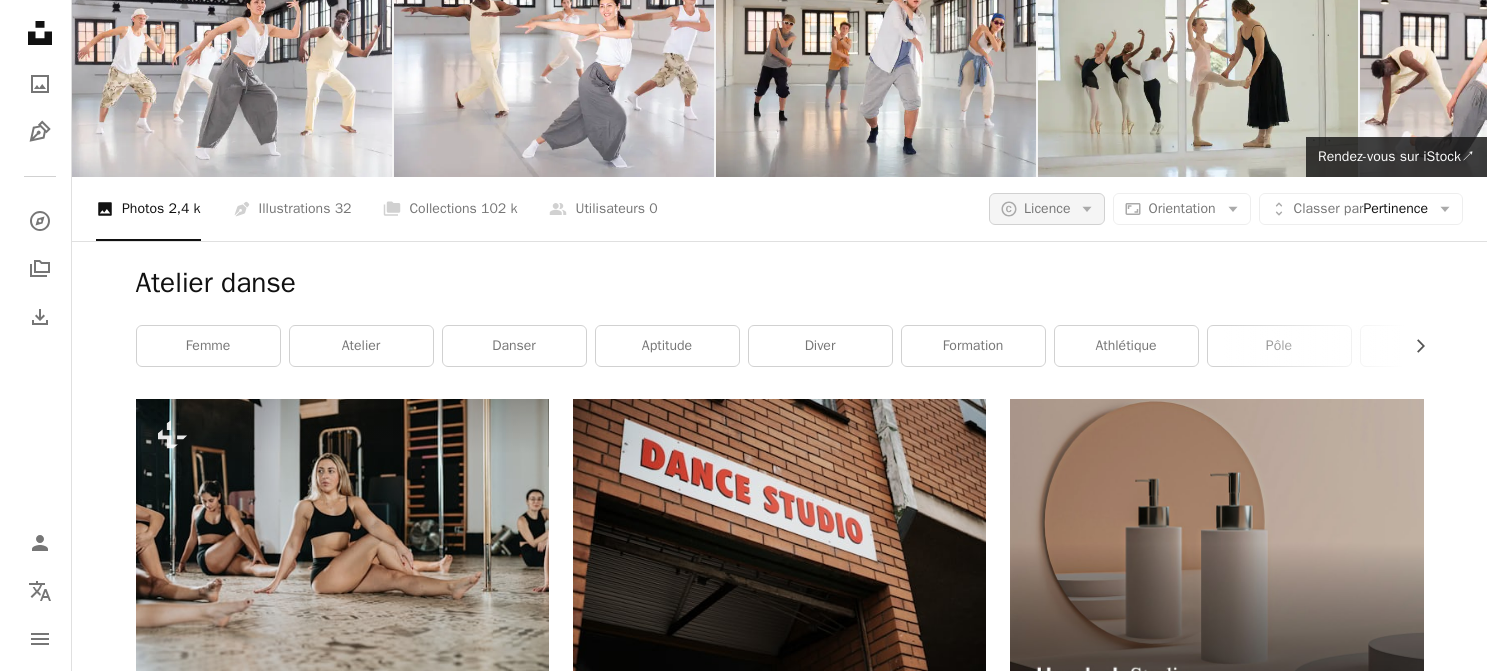 scroll, scrollTop: 0, scrollLeft: 0, axis: both 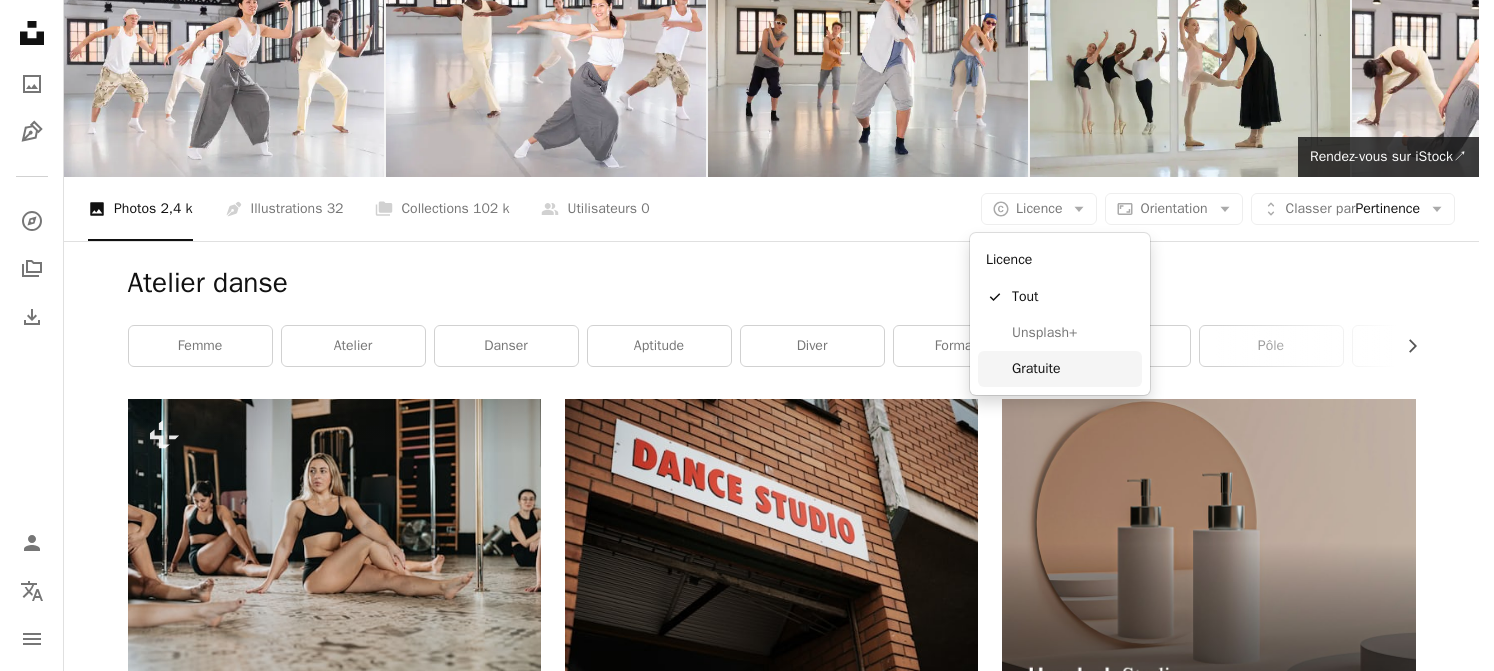 click on "Gratuite" at bounding box center (1073, 369) 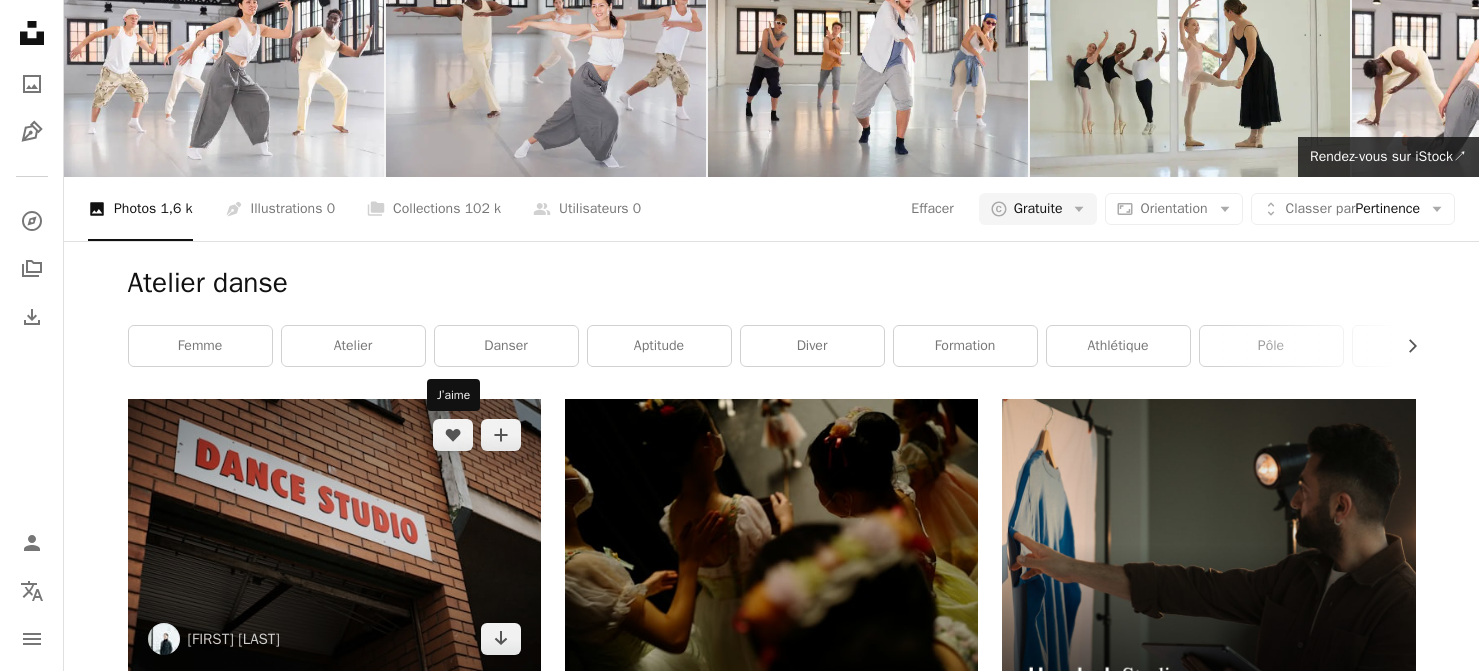scroll, scrollTop: 0, scrollLeft: 0, axis: both 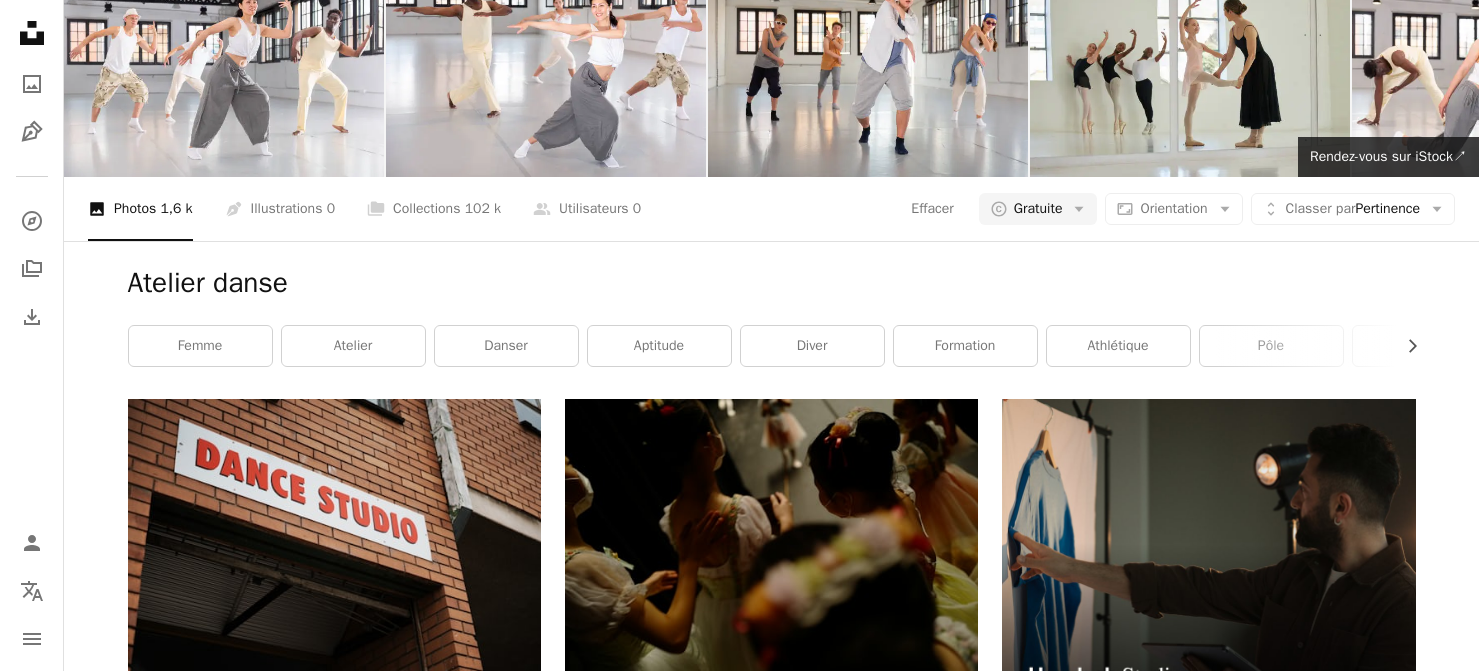 drag, startPoint x: 173, startPoint y: 35, endPoint x: 112, endPoint y: 39, distance: 61.13101 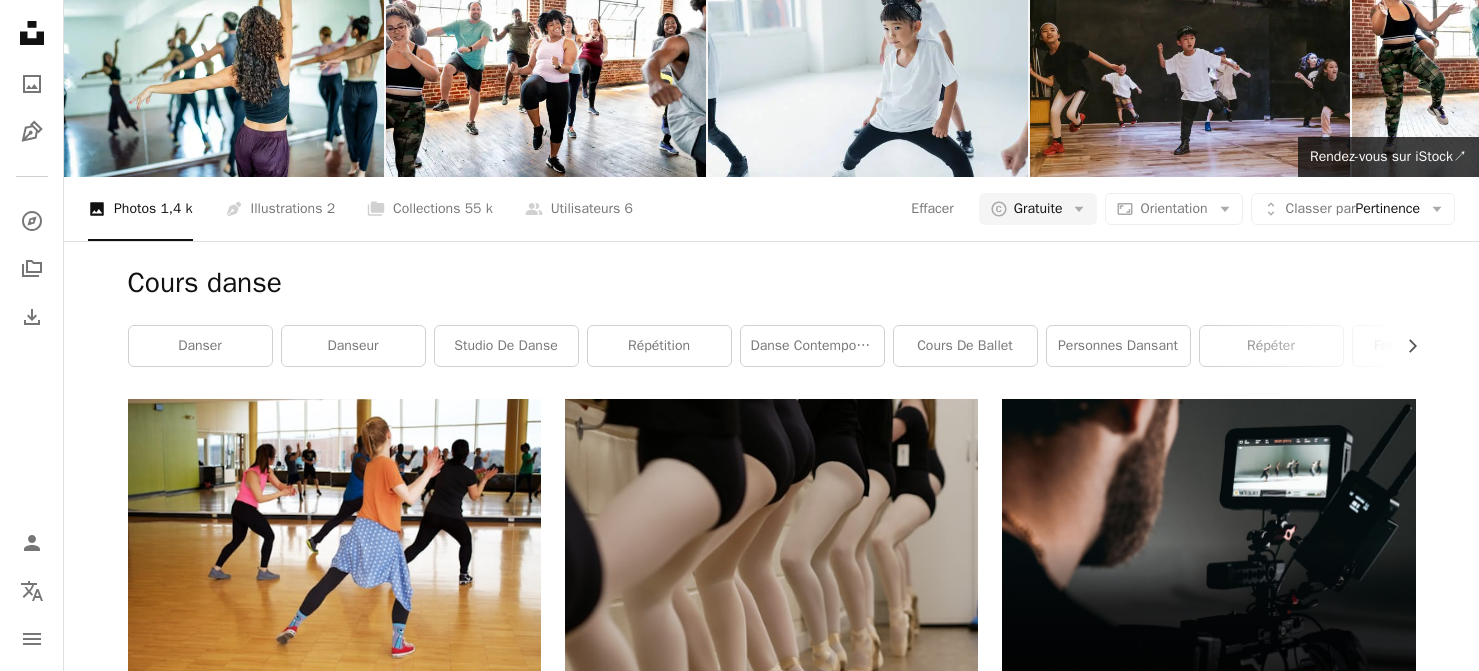 scroll, scrollTop: 2900, scrollLeft: 0, axis: vertical 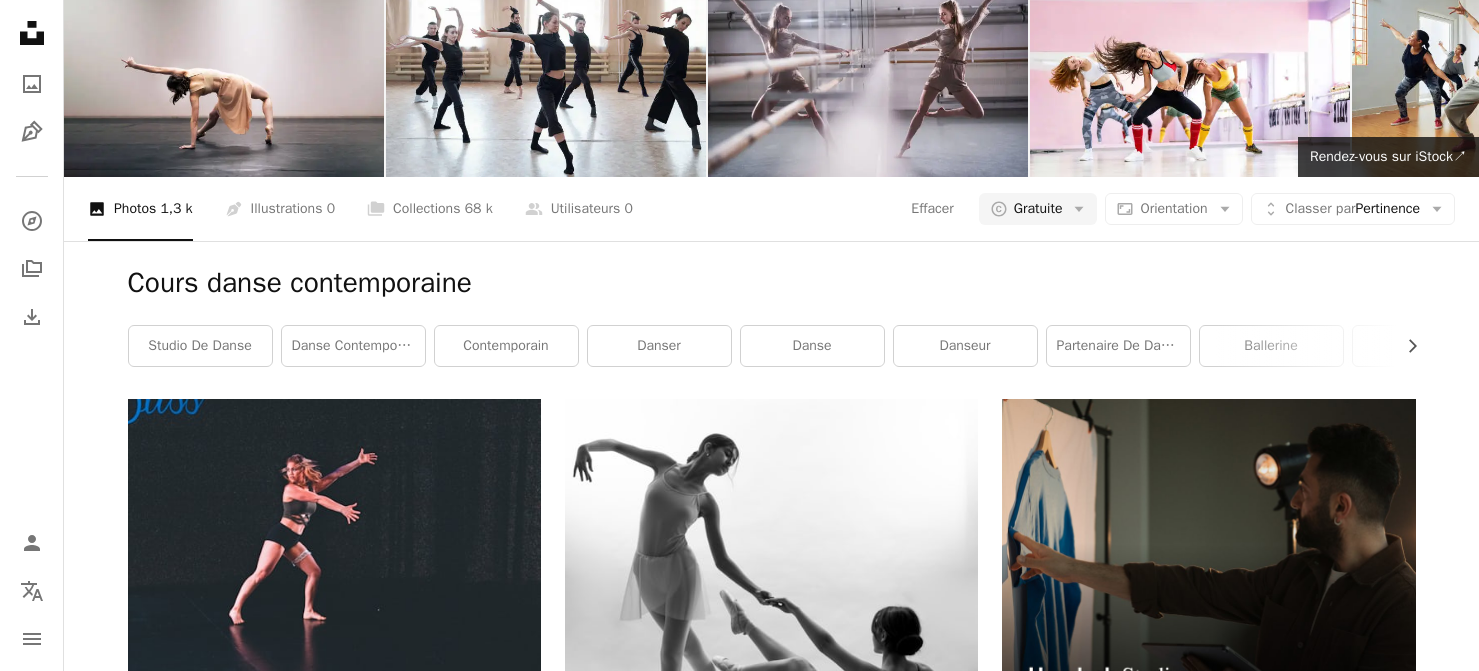 click at bounding box center (771, 2122) 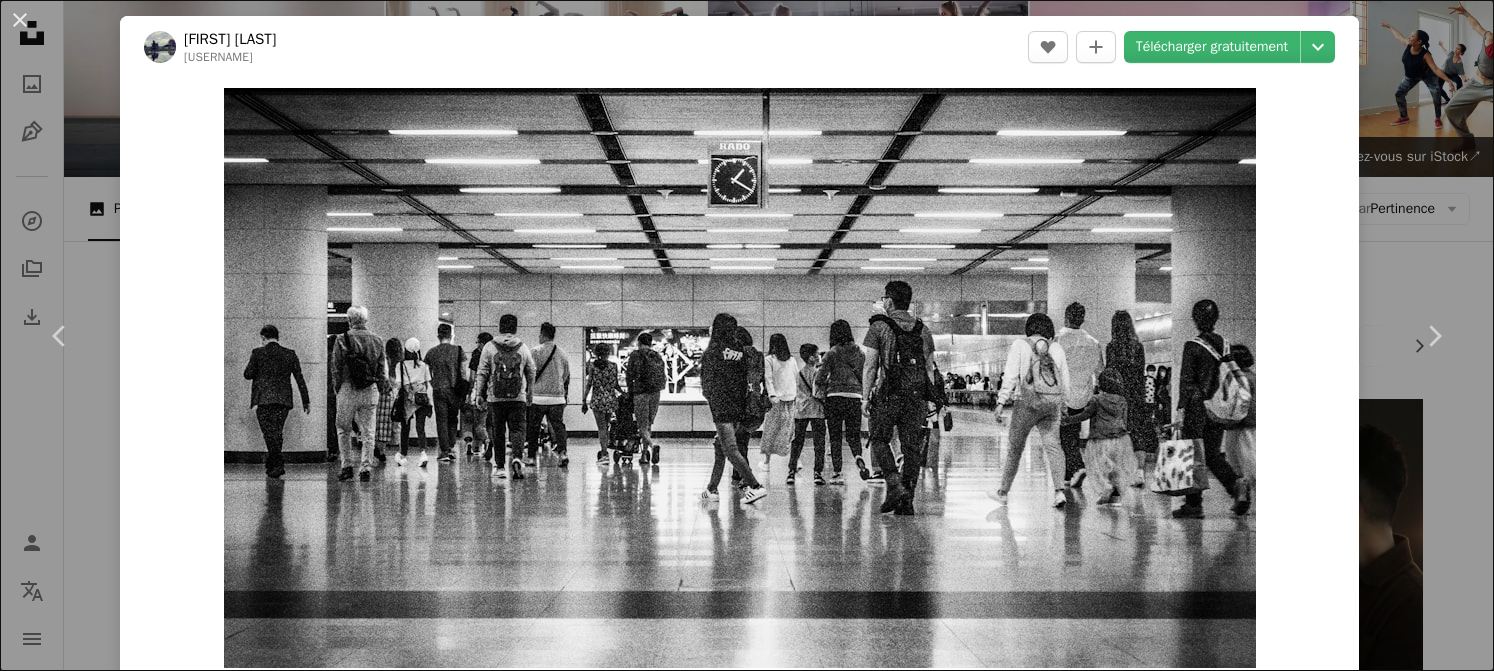 click on "An X shape Chevron left Chevron right TOMMY Wong byespeed A heart A plus sign Télécharger gratuitement Chevron down Zoom in Vues 7 521 Téléchargements 65 A forward-right arrow Partager Info icon Infos More Actions Calendar outlined Publiée le  15 février 2021 Camera LEICA, C (Typ 112) Safety Utilisation gratuite sous la Licence Unsplash humain gris éclairage marche sol Plancher piéton Images gratuites Parcourez des images premium sur iStock | - 20 % avec le code UNSPLASH20 Rendez-vous sur iStock ↖️ Images associées A heart A plus sign Kazuo ota Arrow pointing down A heart A plus sign Kazuo ota Arrow pointing down A heart A plus sign Kazuo ota Arrow pointing down A heart A plus sign Nikita Sinyaev Disponible à l’embauche A checkmark inside of a circle Arrow pointing down A heart A plus sign Kazuo ota Arrow pointing down A heart A plus sign Kazuo ota Arrow pointing down A heart A plus sign Kazuo ota Arrow pointing down Plus sign for Unsplash+ A heart A plus sign Anita Austvika Pour A lock" at bounding box center (747, 335) 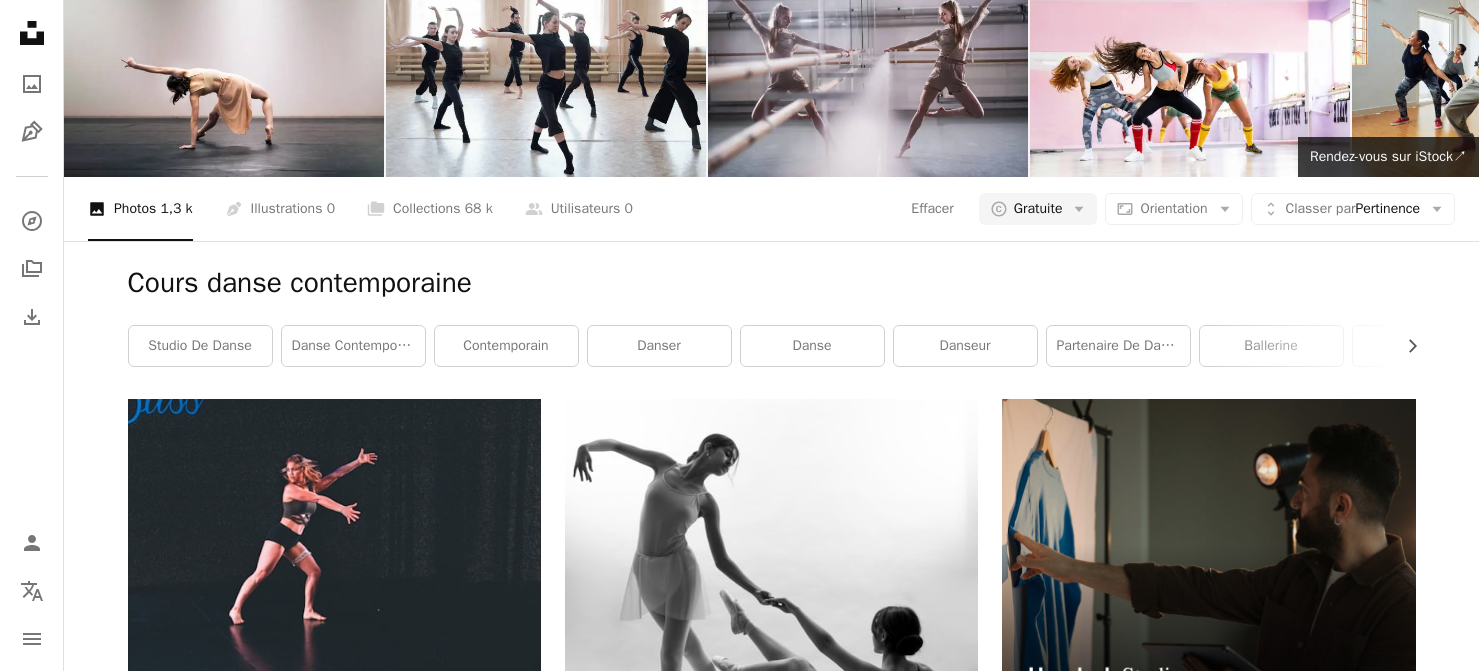 scroll, scrollTop: 2900, scrollLeft: 0, axis: vertical 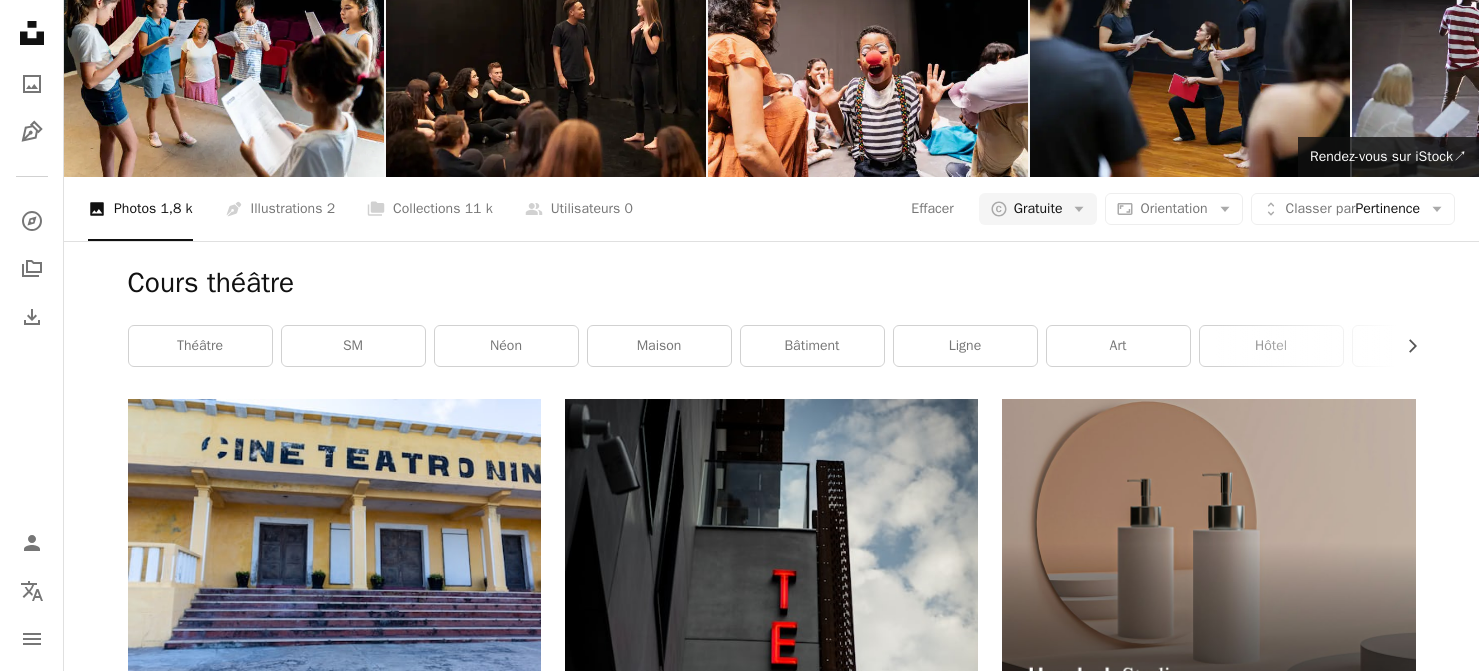 drag, startPoint x: 167, startPoint y: 34, endPoint x: 117, endPoint y: 31, distance: 50.08992 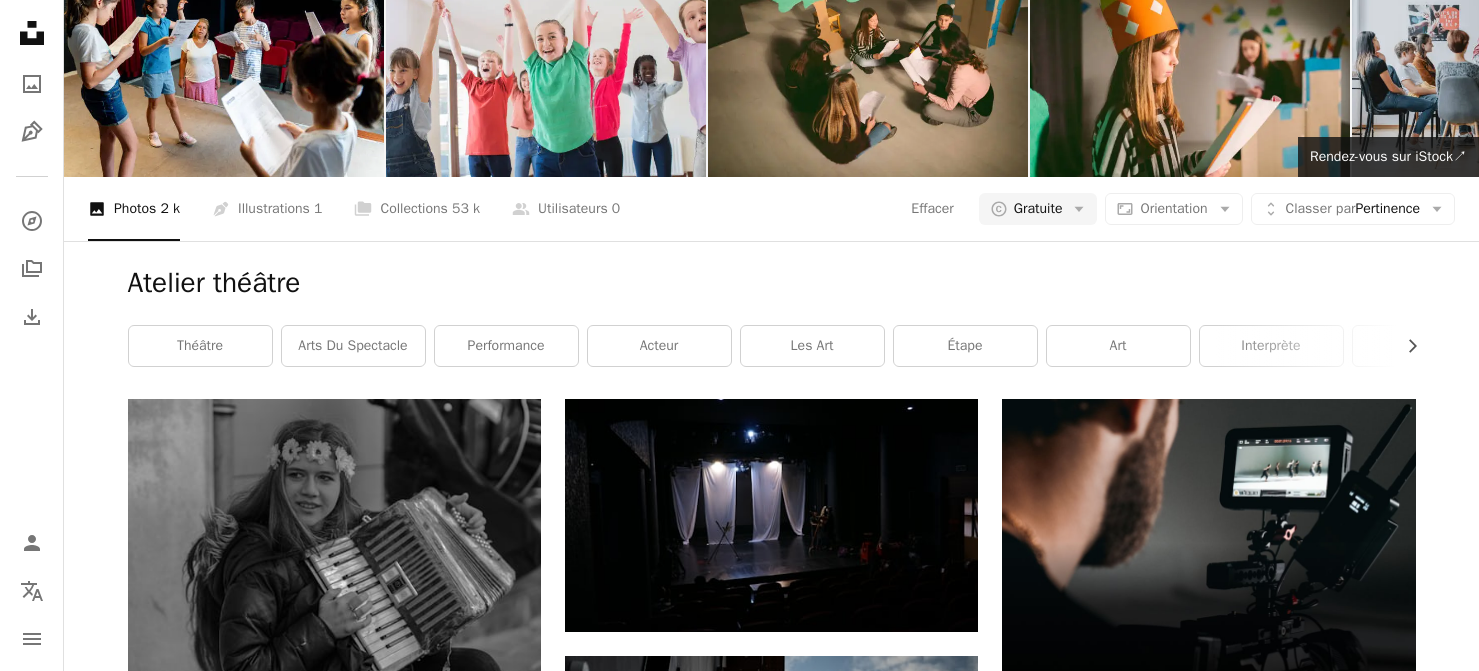 scroll, scrollTop: 0, scrollLeft: 0, axis: both 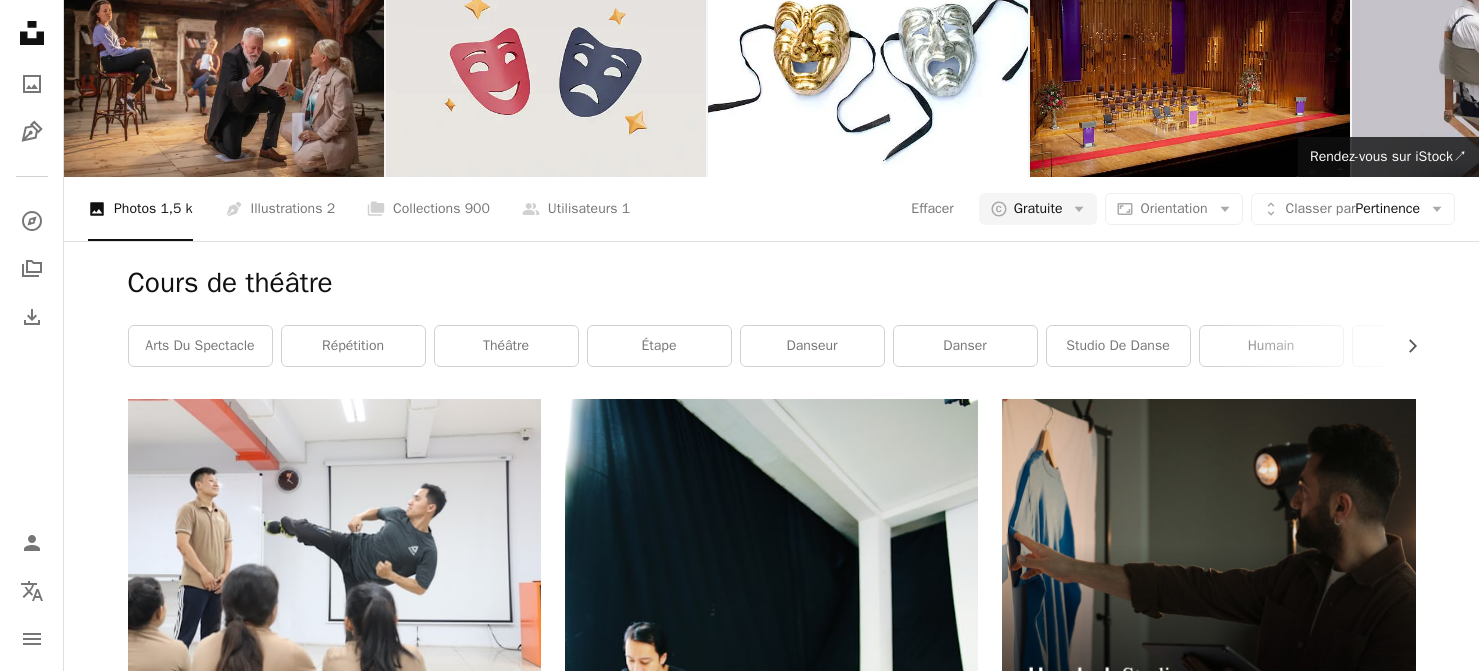 drag, startPoint x: 273, startPoint y: 38, endPoint x: 100, endPoint y: 31, distance: 173.14156 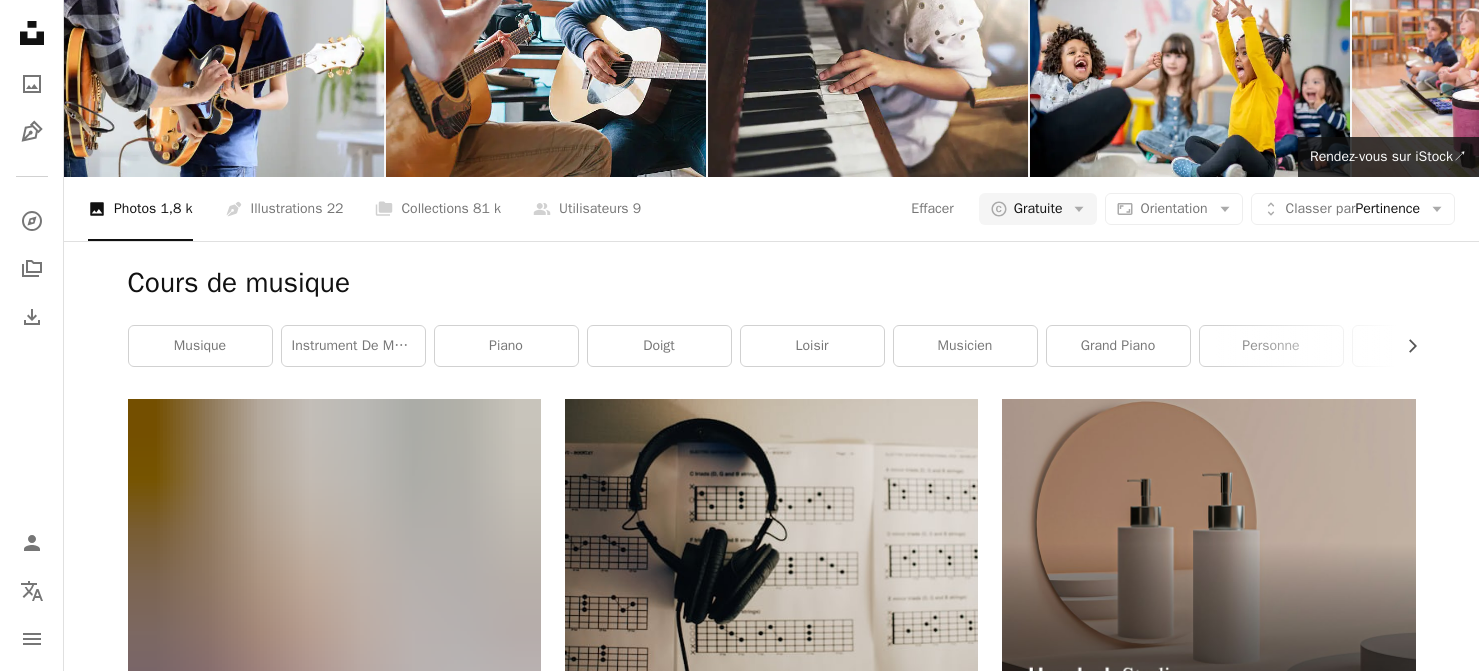 scroll, scrollTop: 2600, scrollLeft: 0, axis: vertical 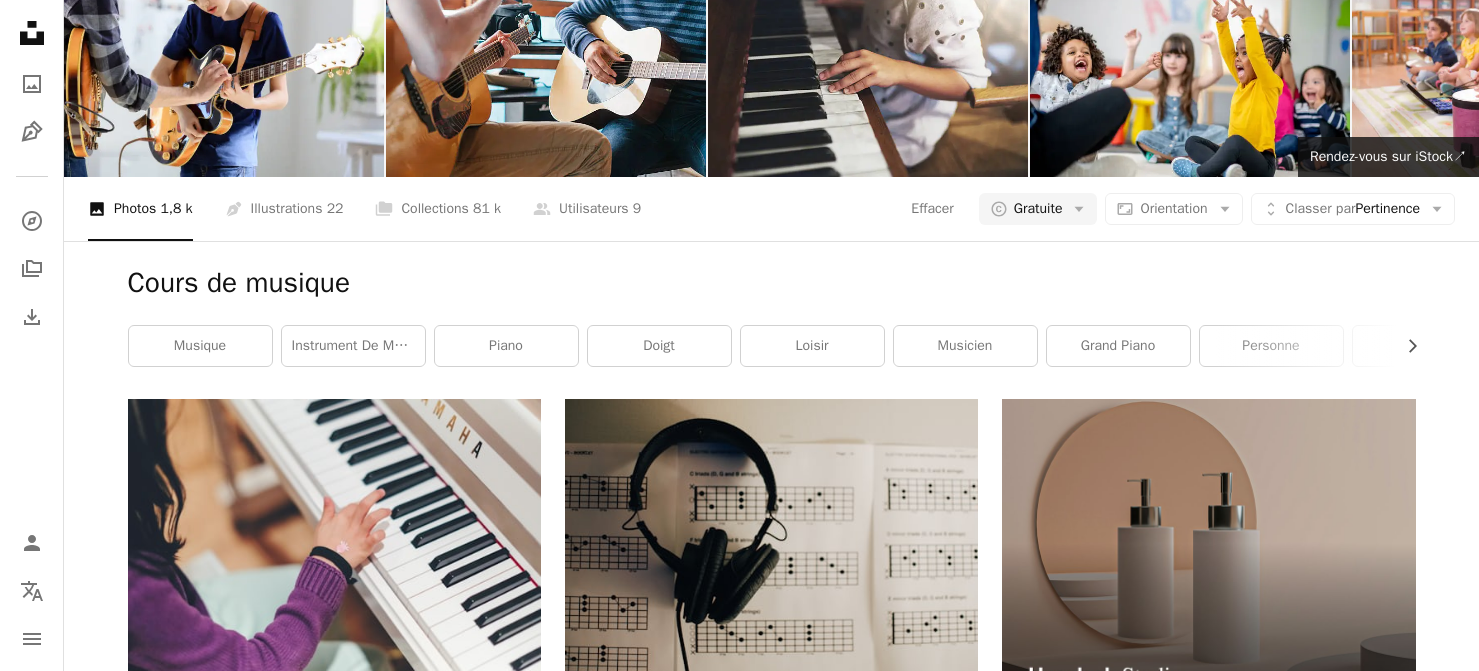 click on "Plus de résultats" at bounding box center [772, 3113] 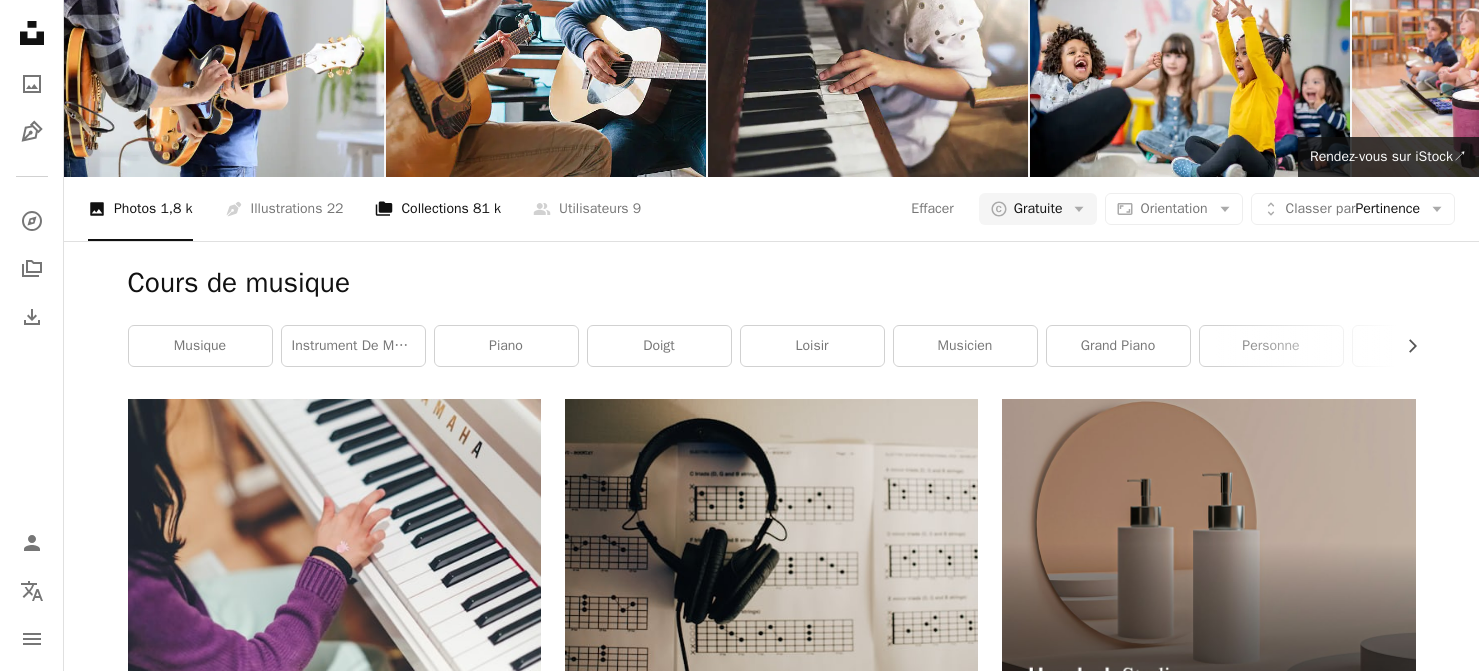 scroll, scrollTop: 0, scrollLeft: 0, axis: both 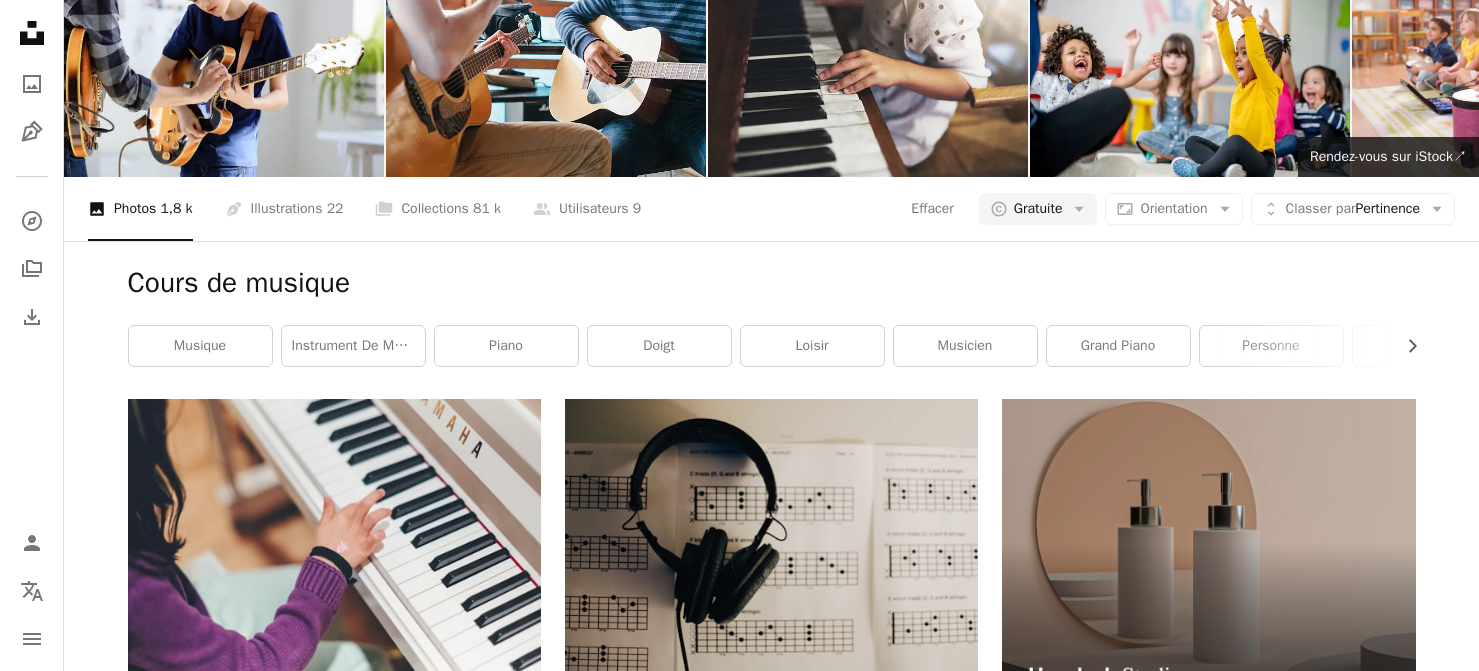 drag, startPoint x: 188, startPoint y: 33, endPoint x: 107, endPoint y: 28, distance: 81.154175 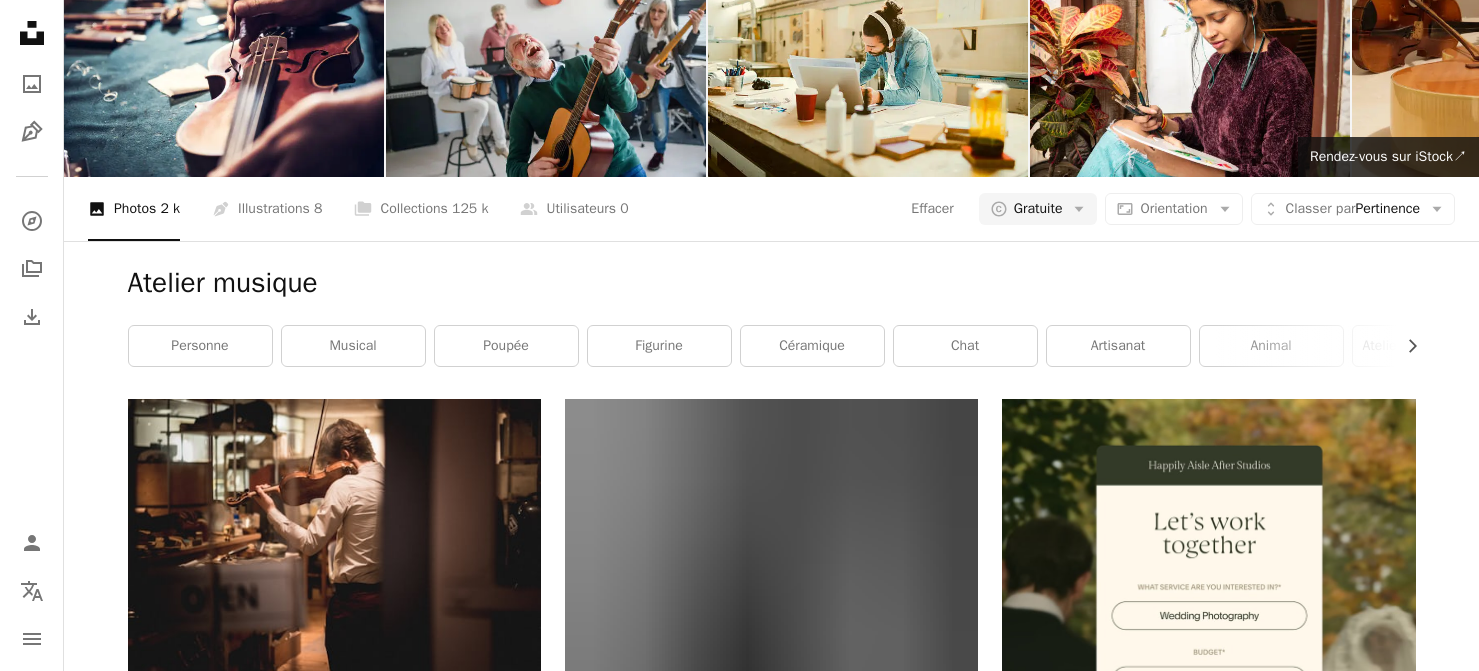 scroll, scrollTop: 2900, scrollLeft: 0, axis: vertical 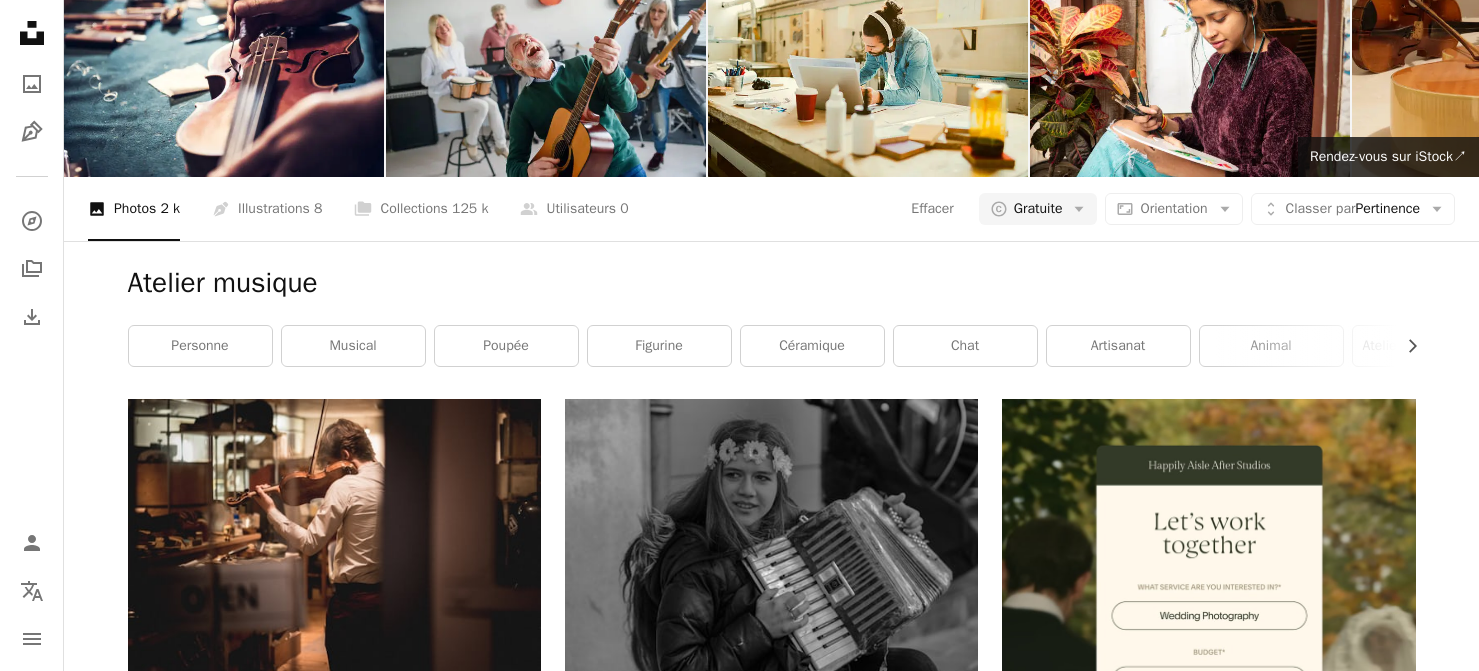 click on "Plus de résultats" at bounding box center [772, 3175] 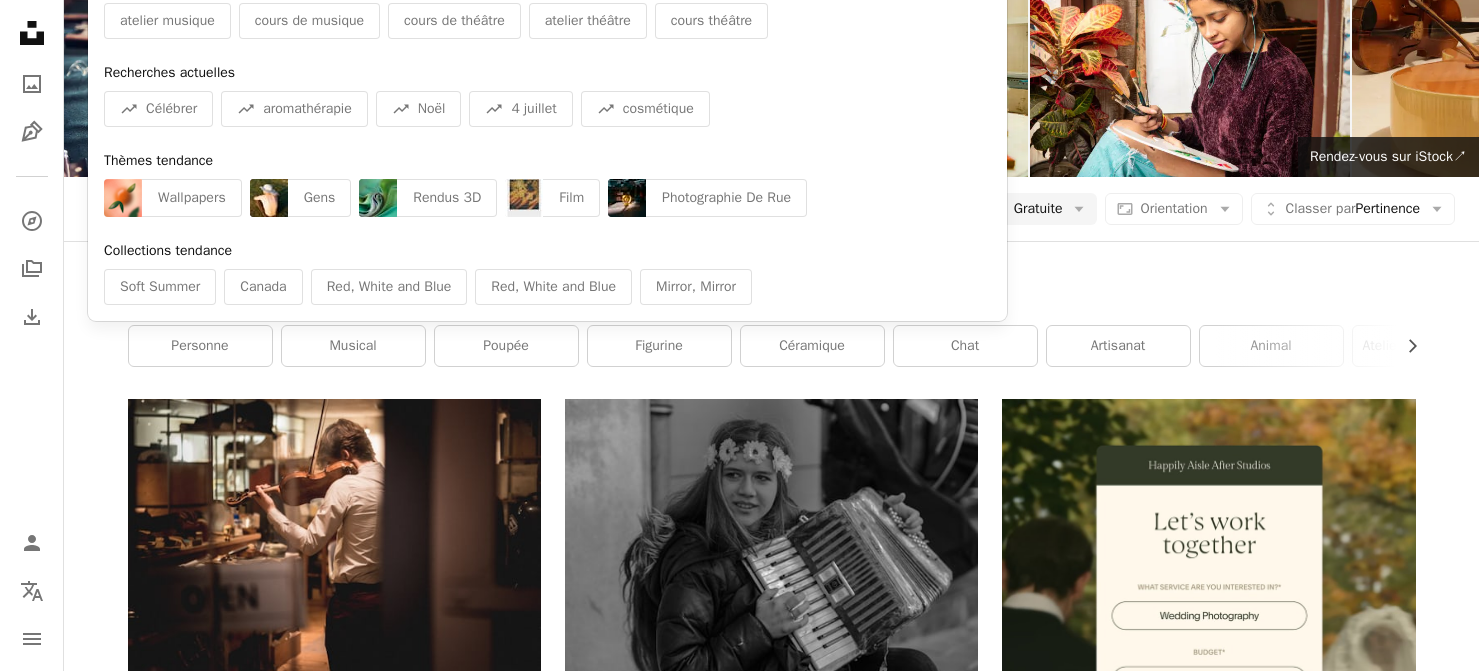 type on "*" 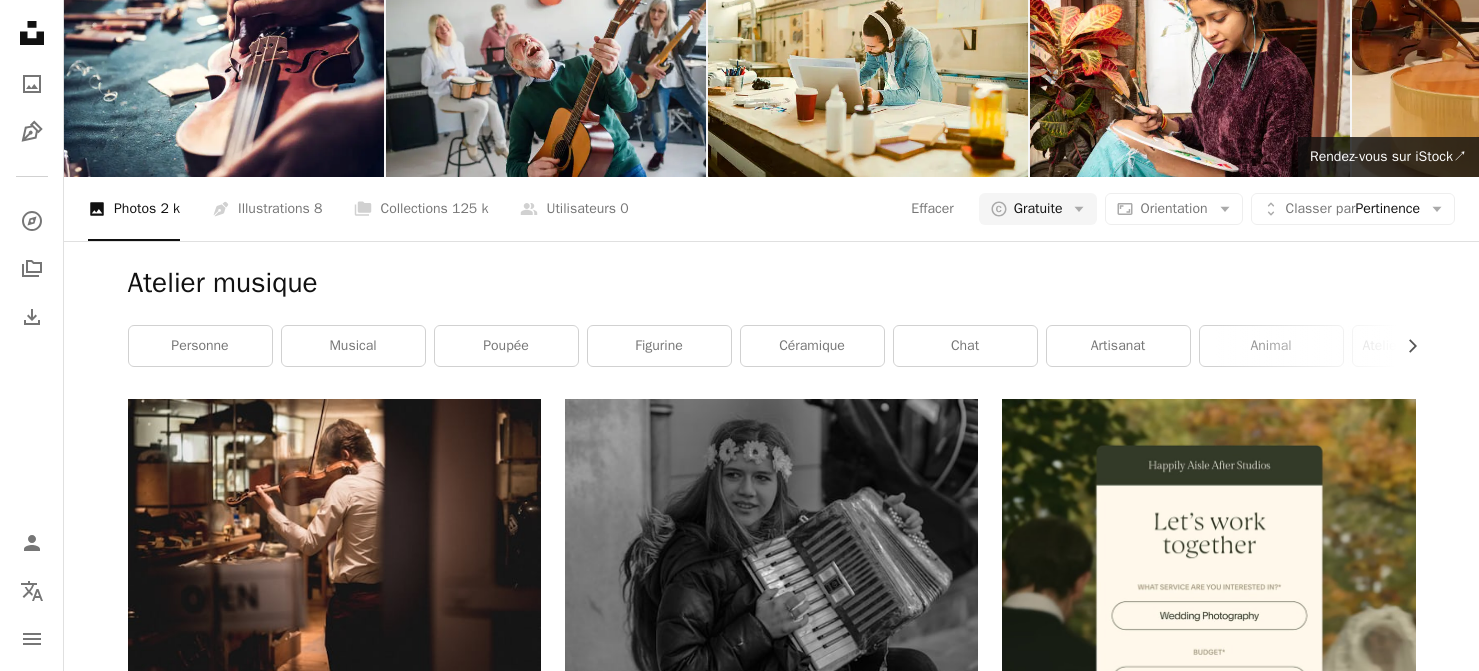 type on "**********" 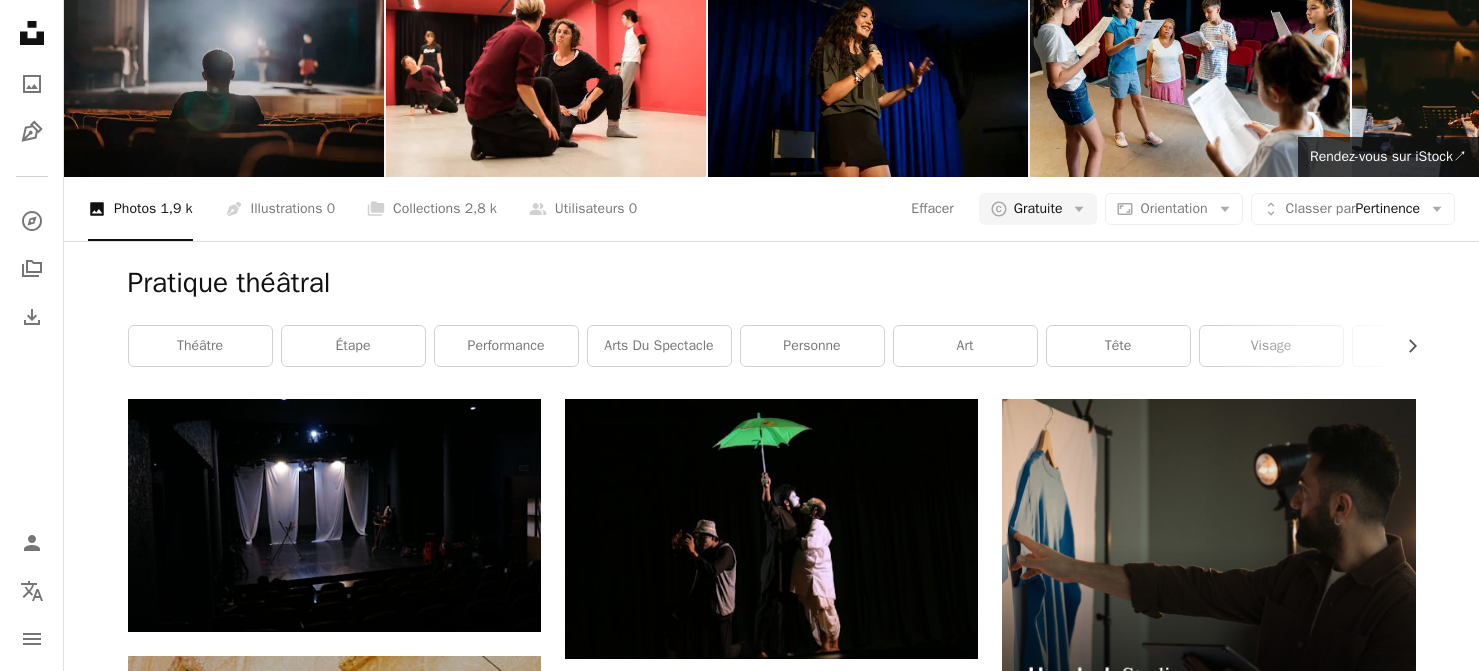 click on "**********" at bounding box center (518, -68) 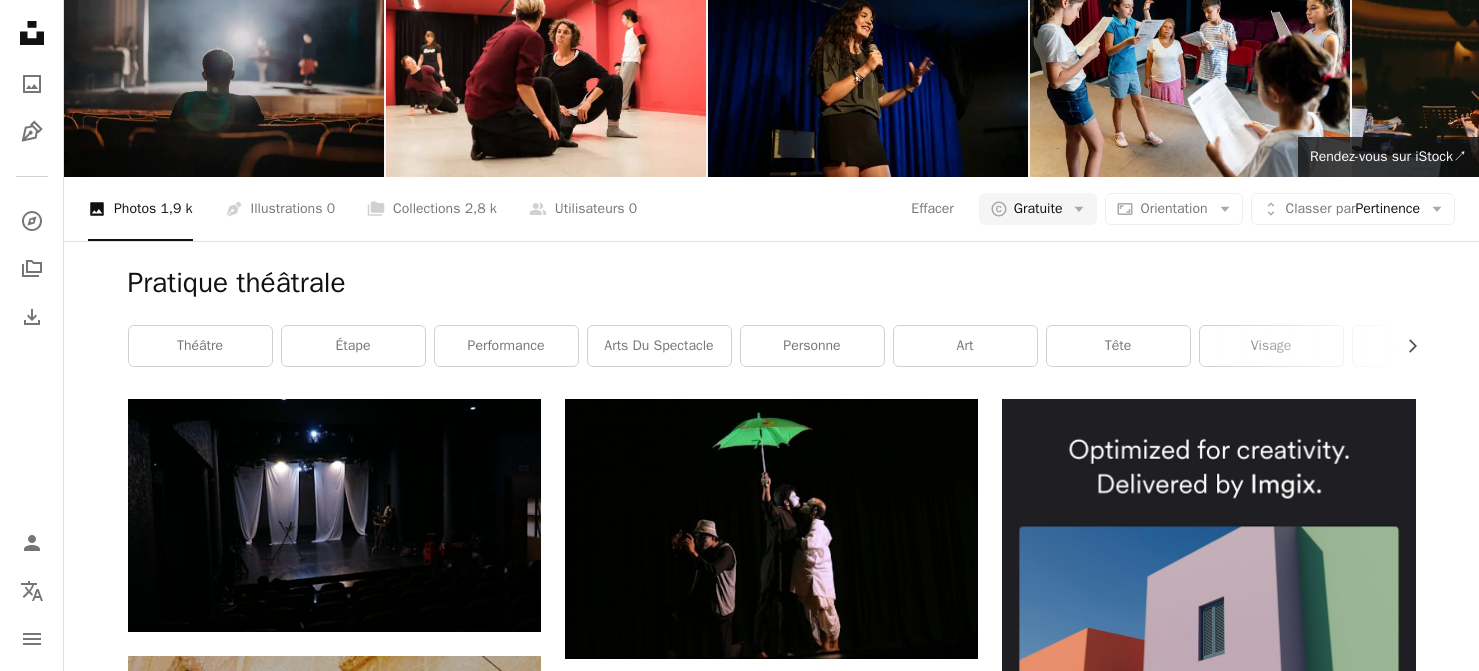 scroll, scrollTop: 3100, scrollLeft: 0, axis: vertical 